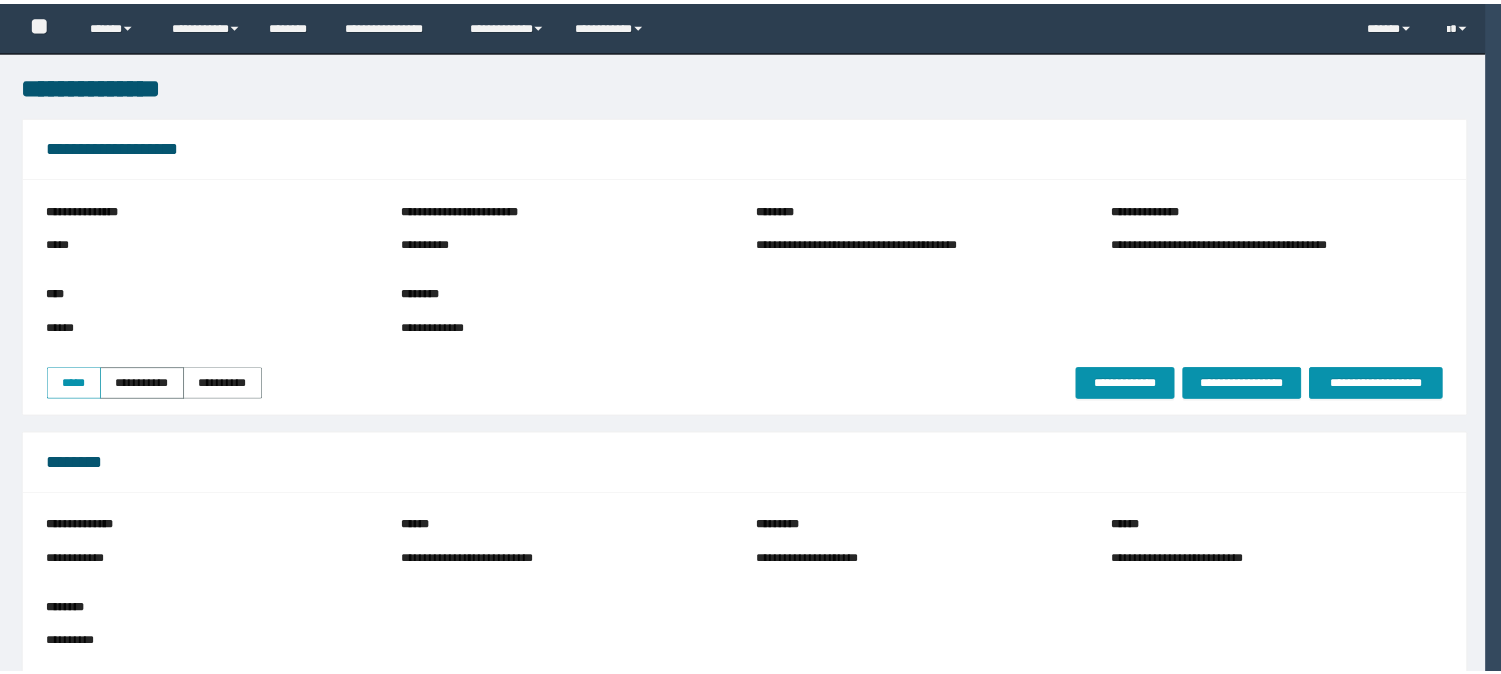 scroll, scrollTop: 0, scrollLeft: 0, axis: both 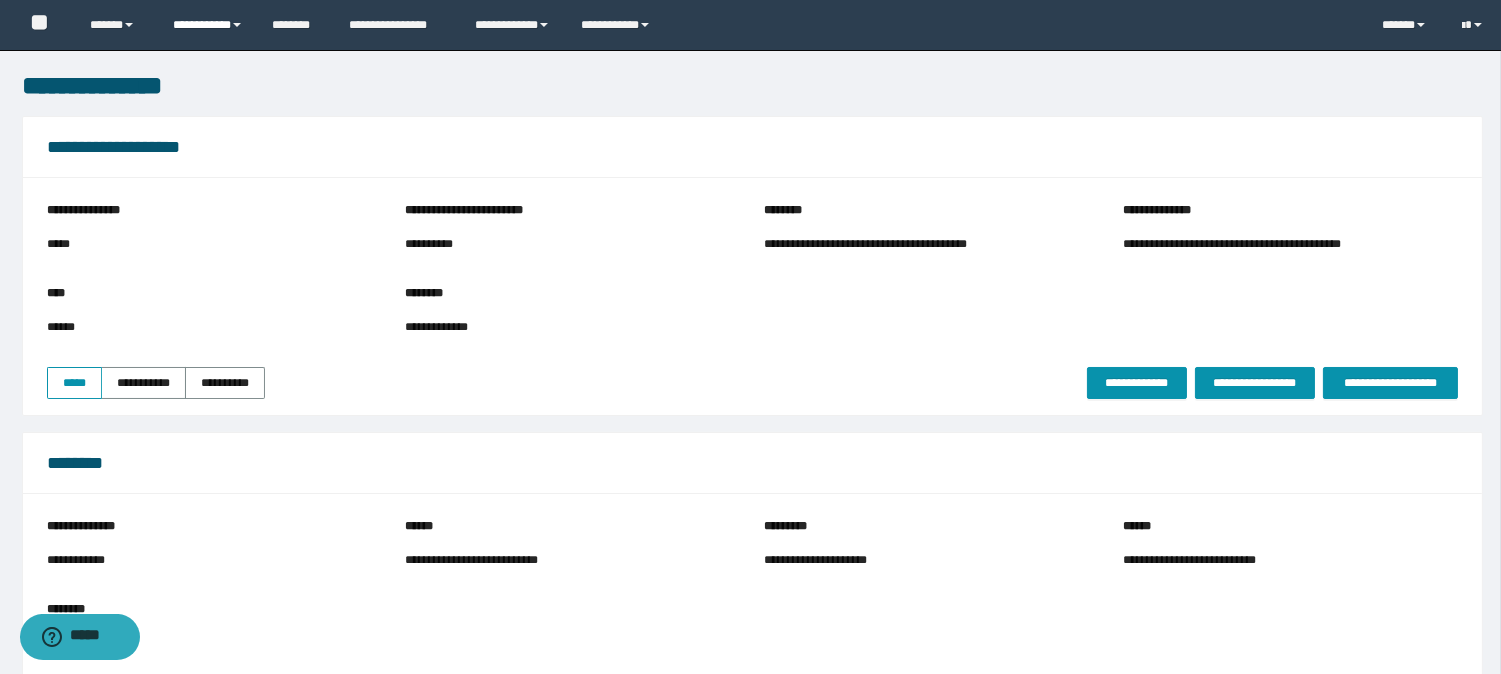click on "**********" at bounding box center (207, 25) 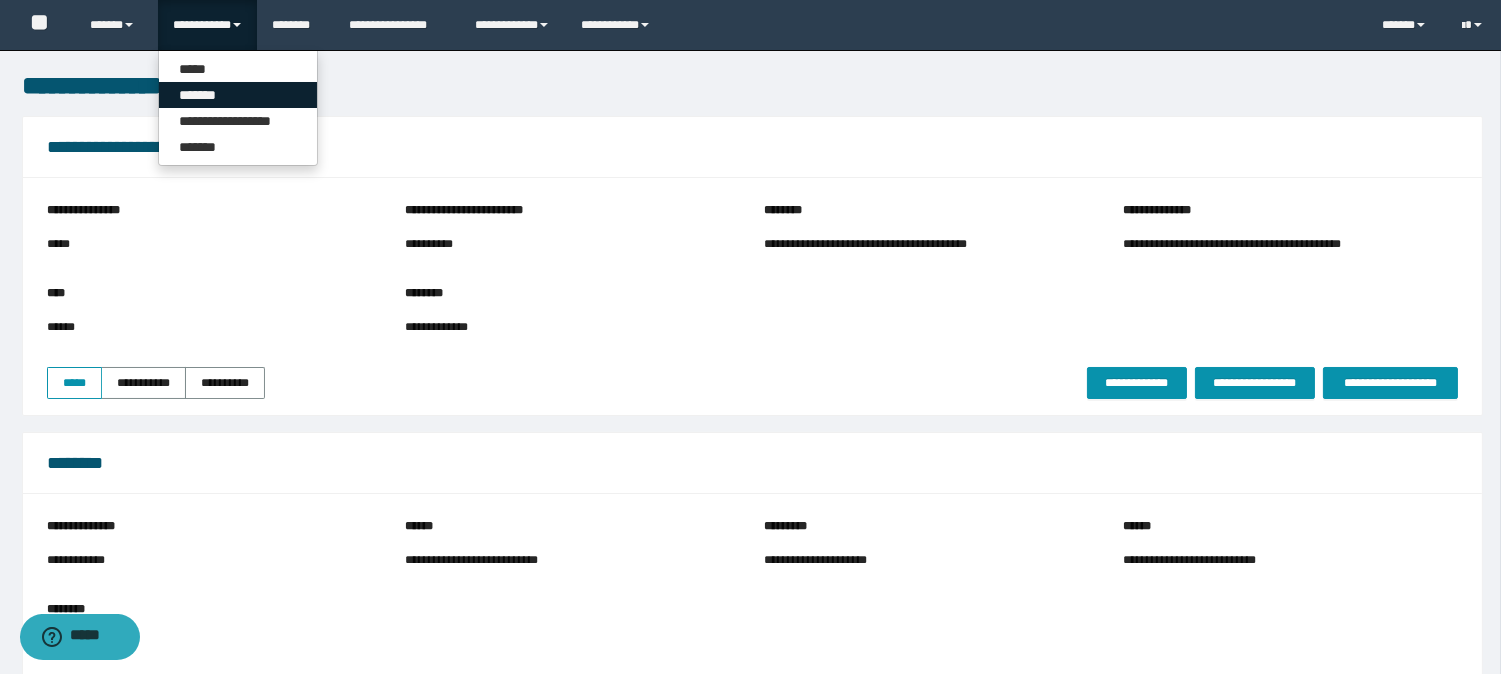 click on "*******" at bounding box center (238, 95) 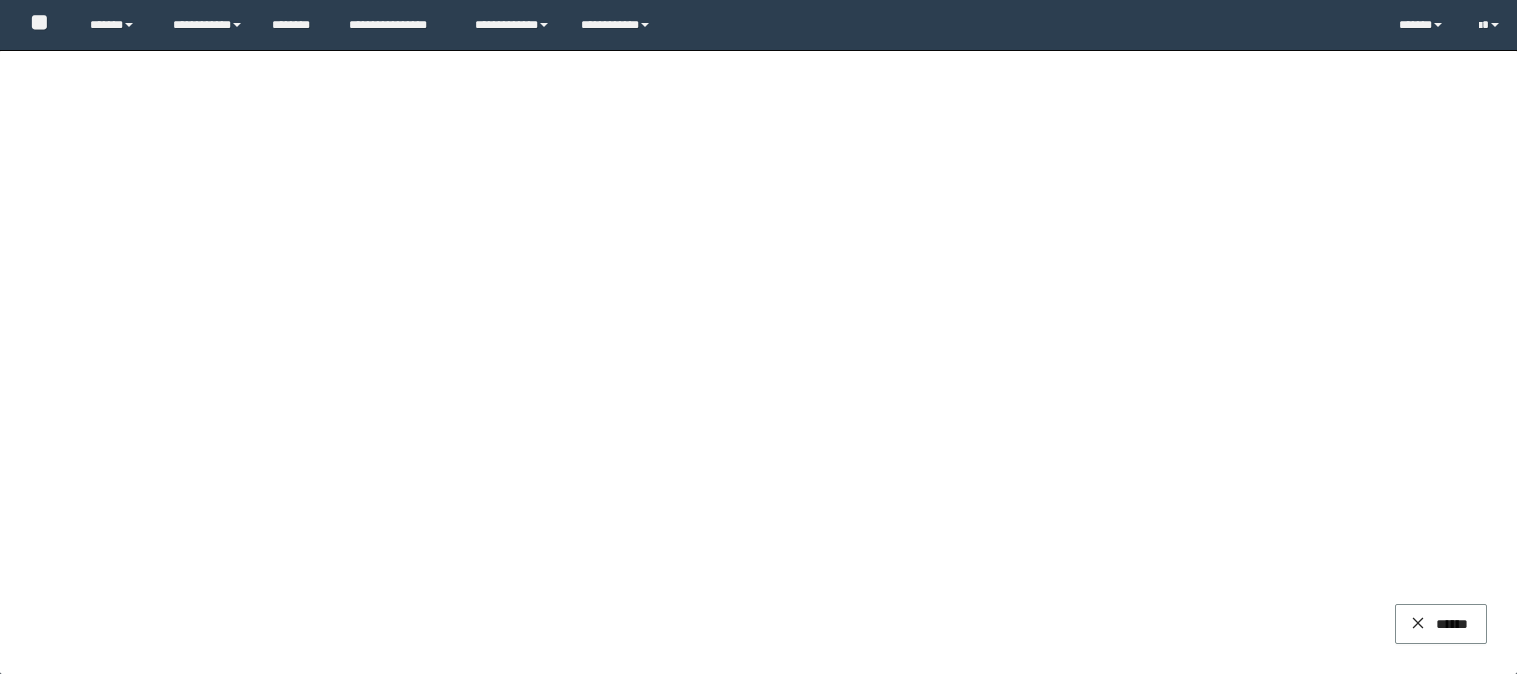 scroll, scrollTop: 0, scrollLeft: 0, axis: both 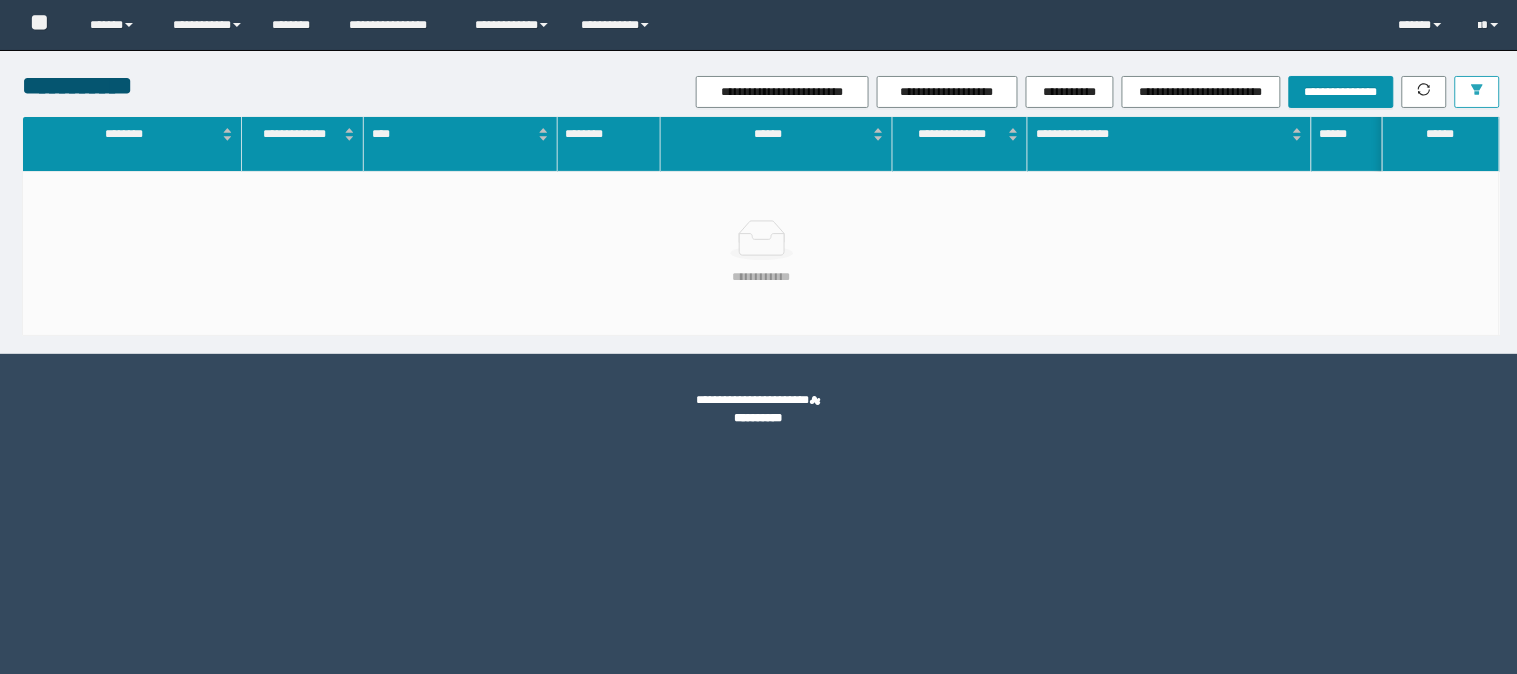 click at bounding box center (1477, 92) 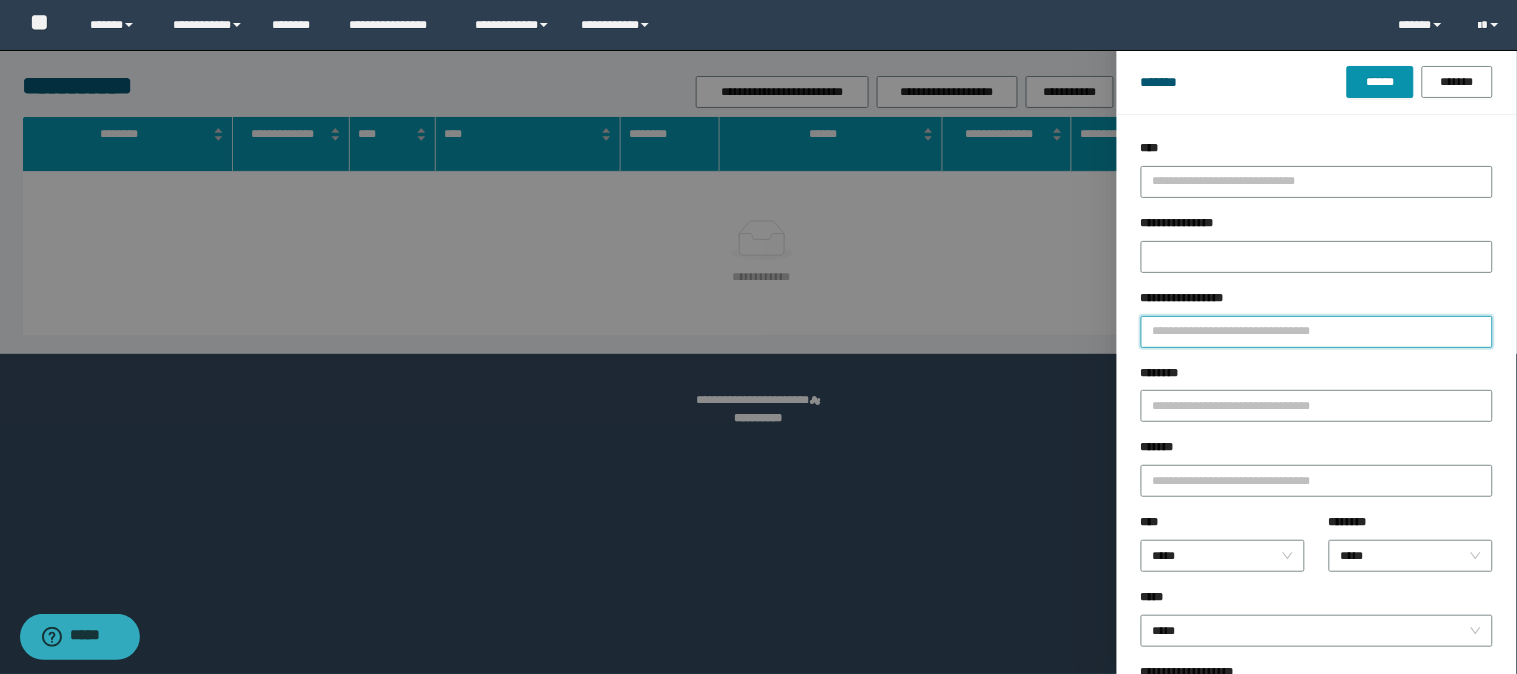 click on "**********" at bounding box center (1317, 332) 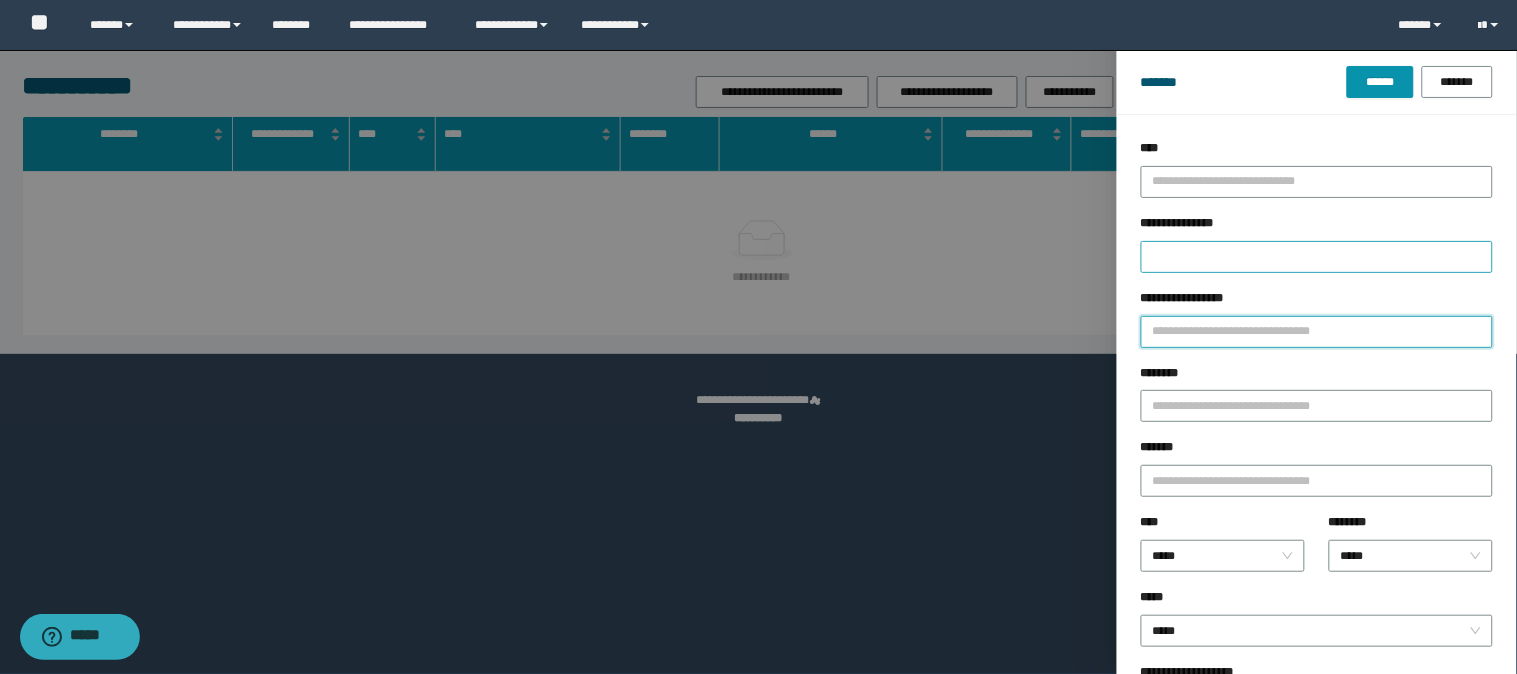 paste on "********" 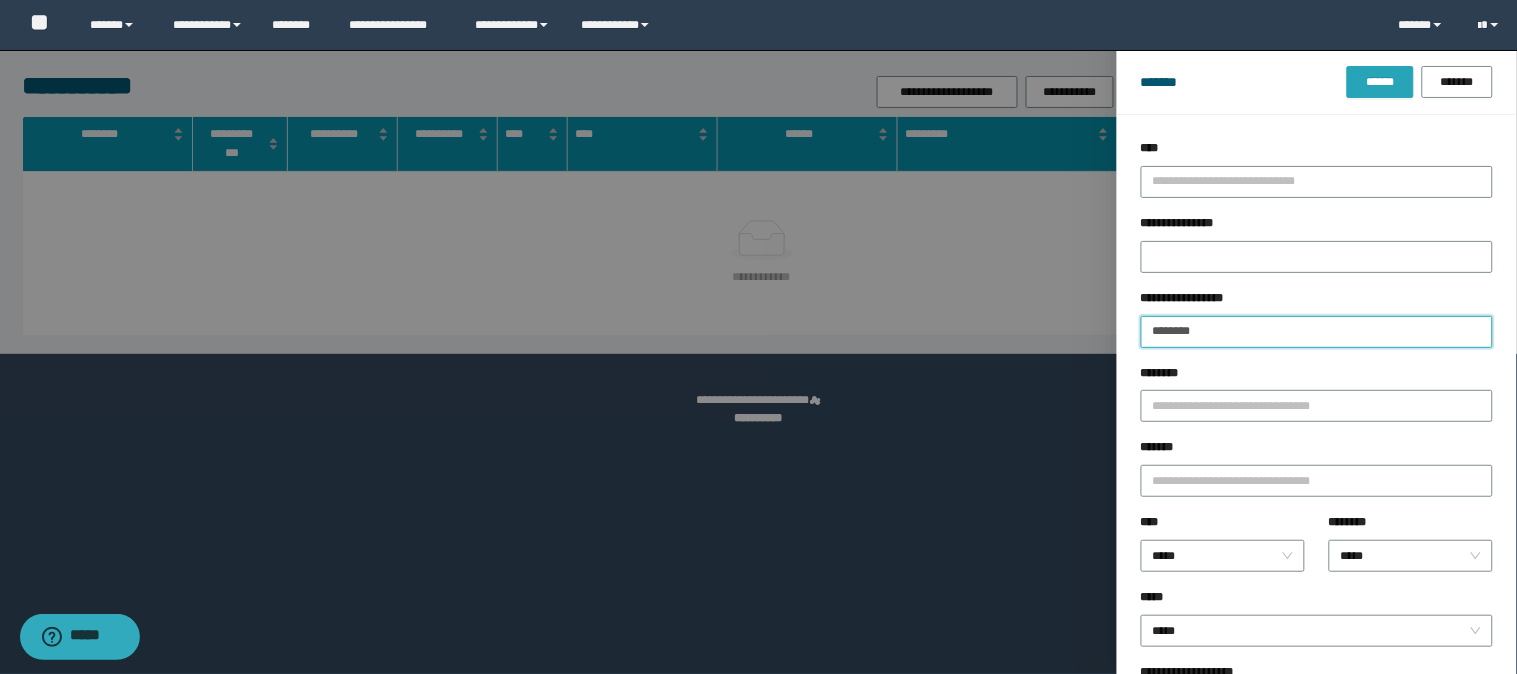 type on "********" 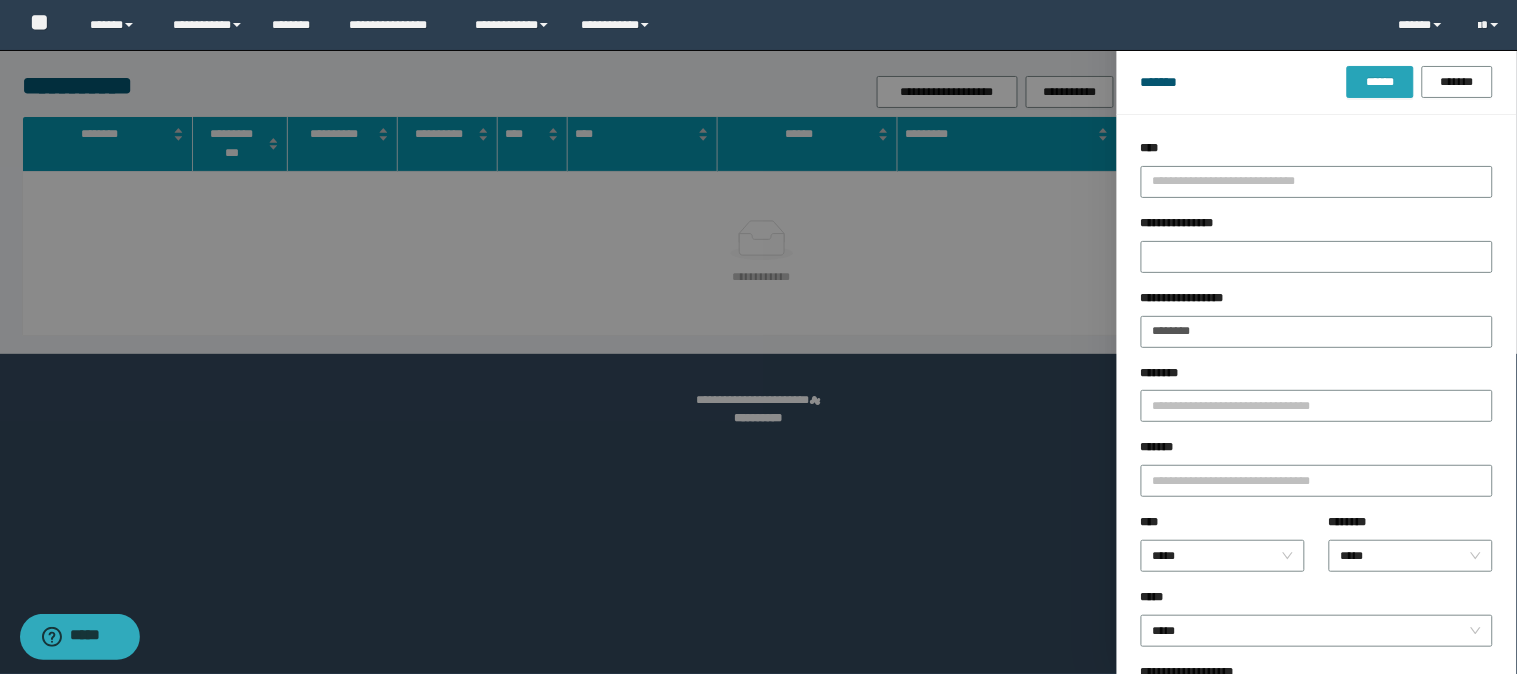 click on "******" at bounding box center (1380, 82) 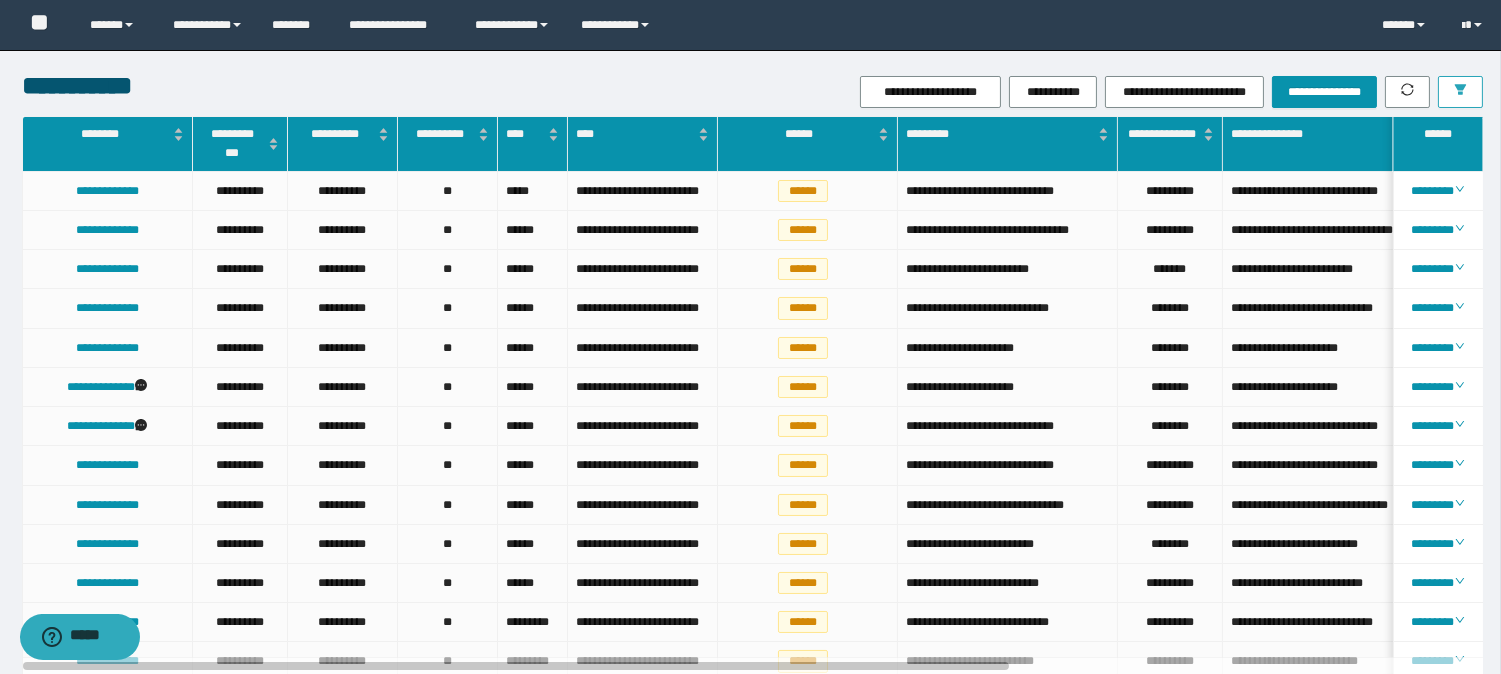click at bounding box center (1460, 92) 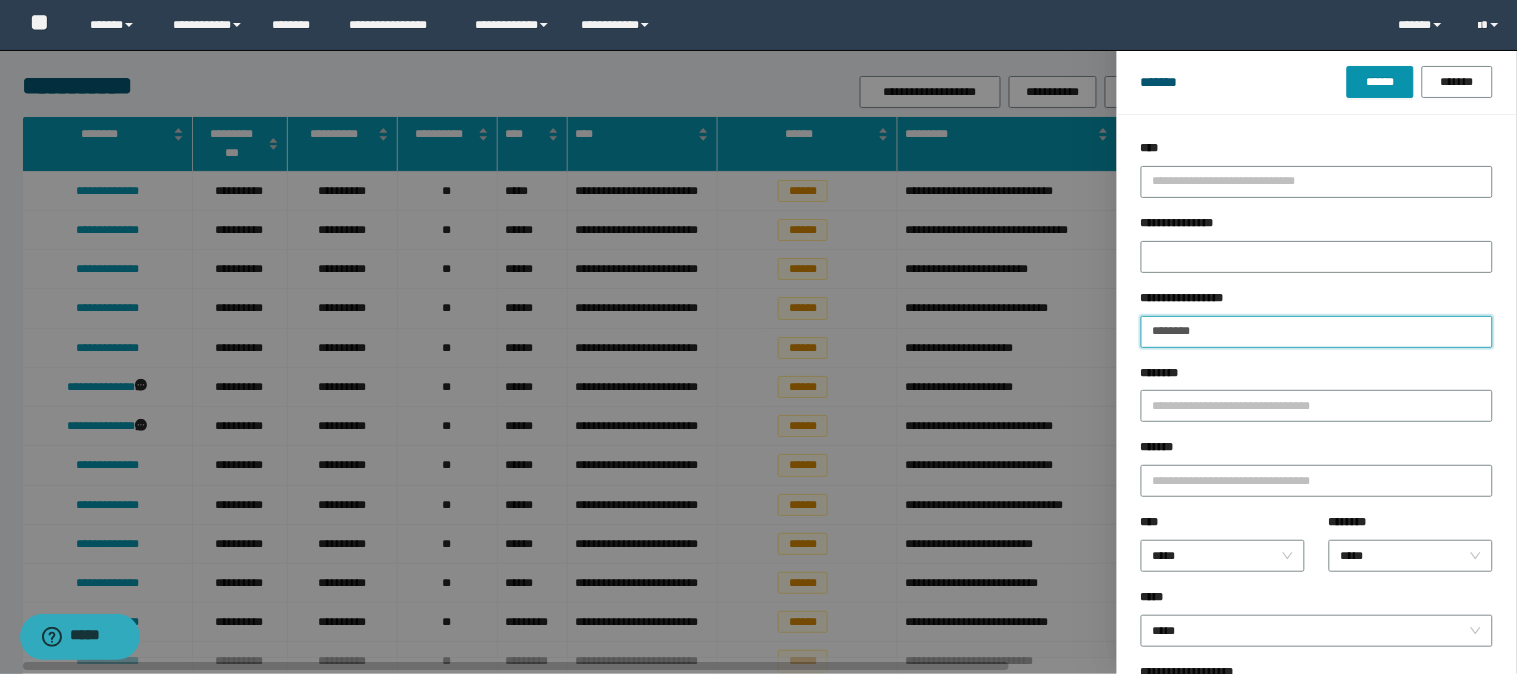 click on "********" at bounding box center (1317, 332) 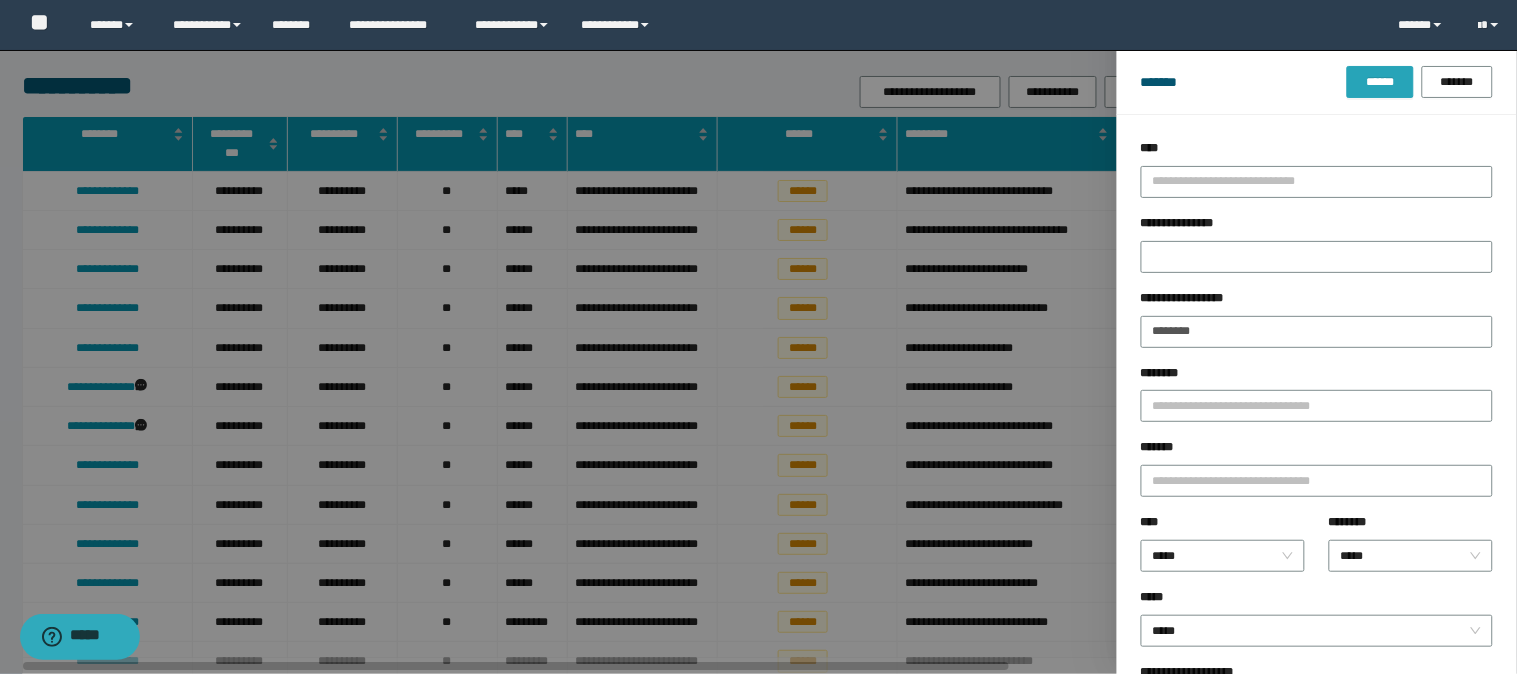 click on "******" at bounding box center (1380, 82) 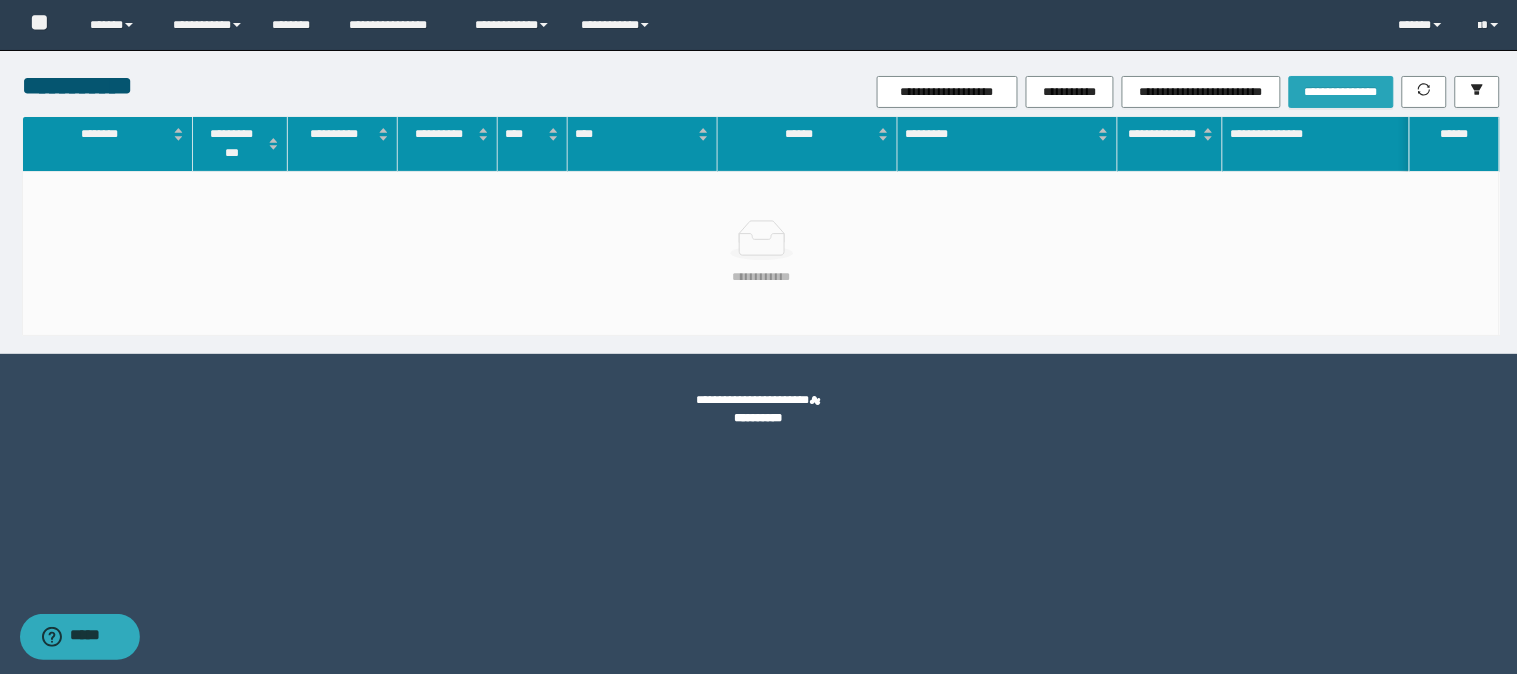 click on "**********" at bounding box center [1341, 92] 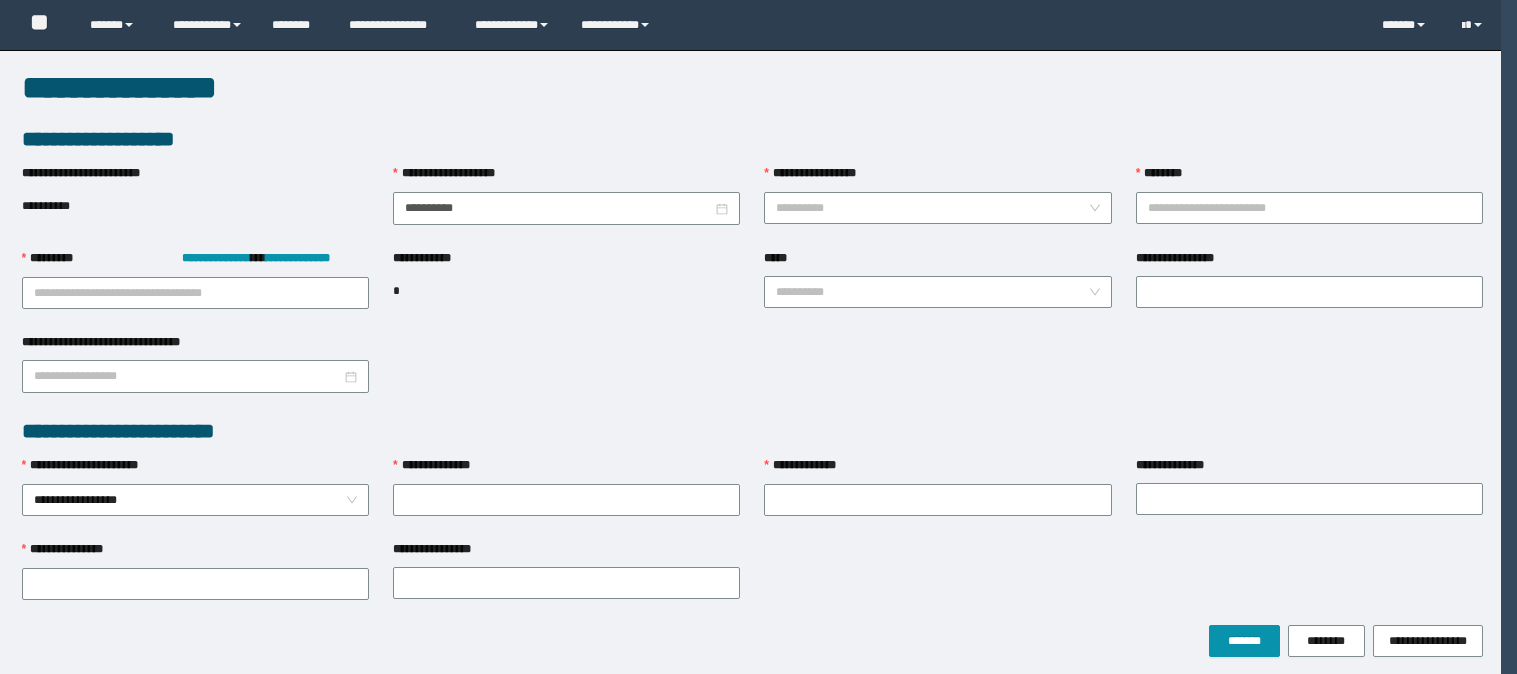 scroll, scrollTop: 0, scrollLeft: 0, axis: both 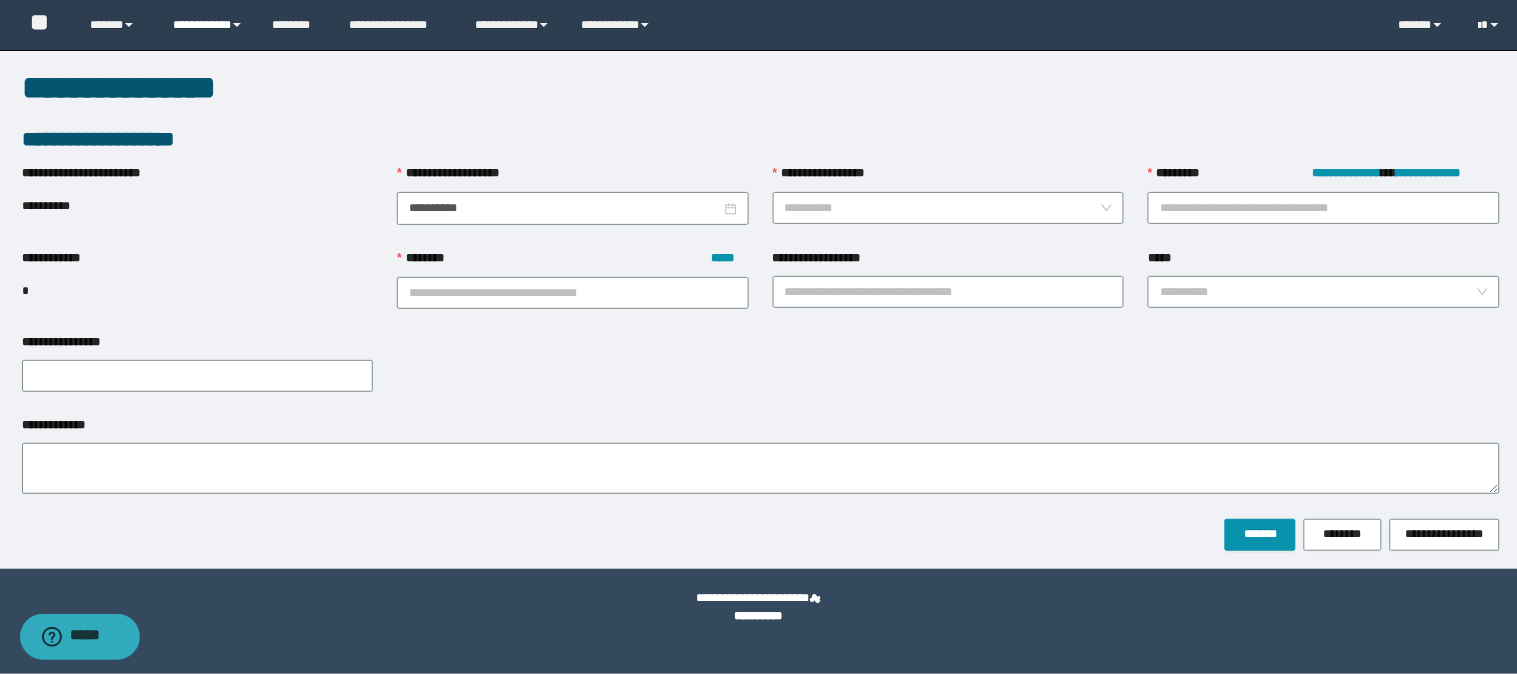 click on "**********" at bounding box center (207, 25) 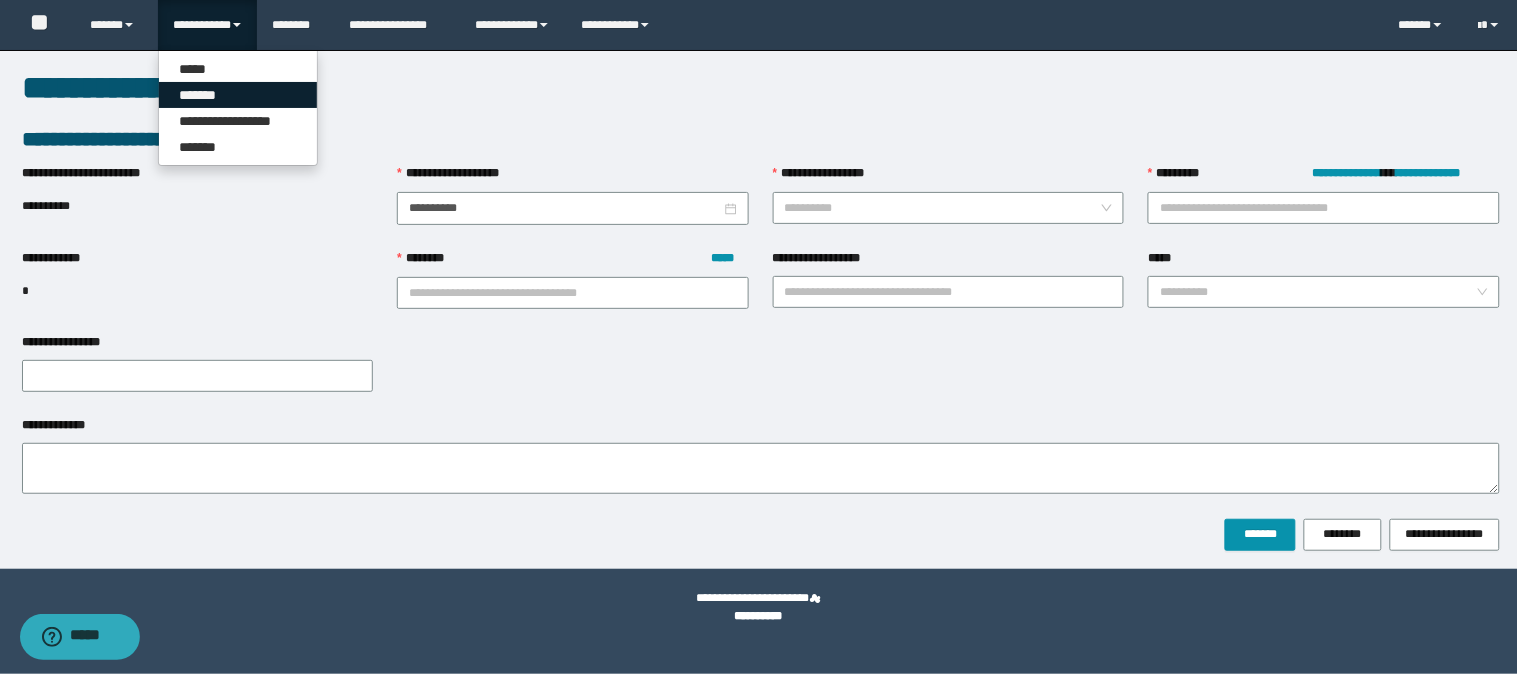 click on "*******" at bounding box center [238, 95] 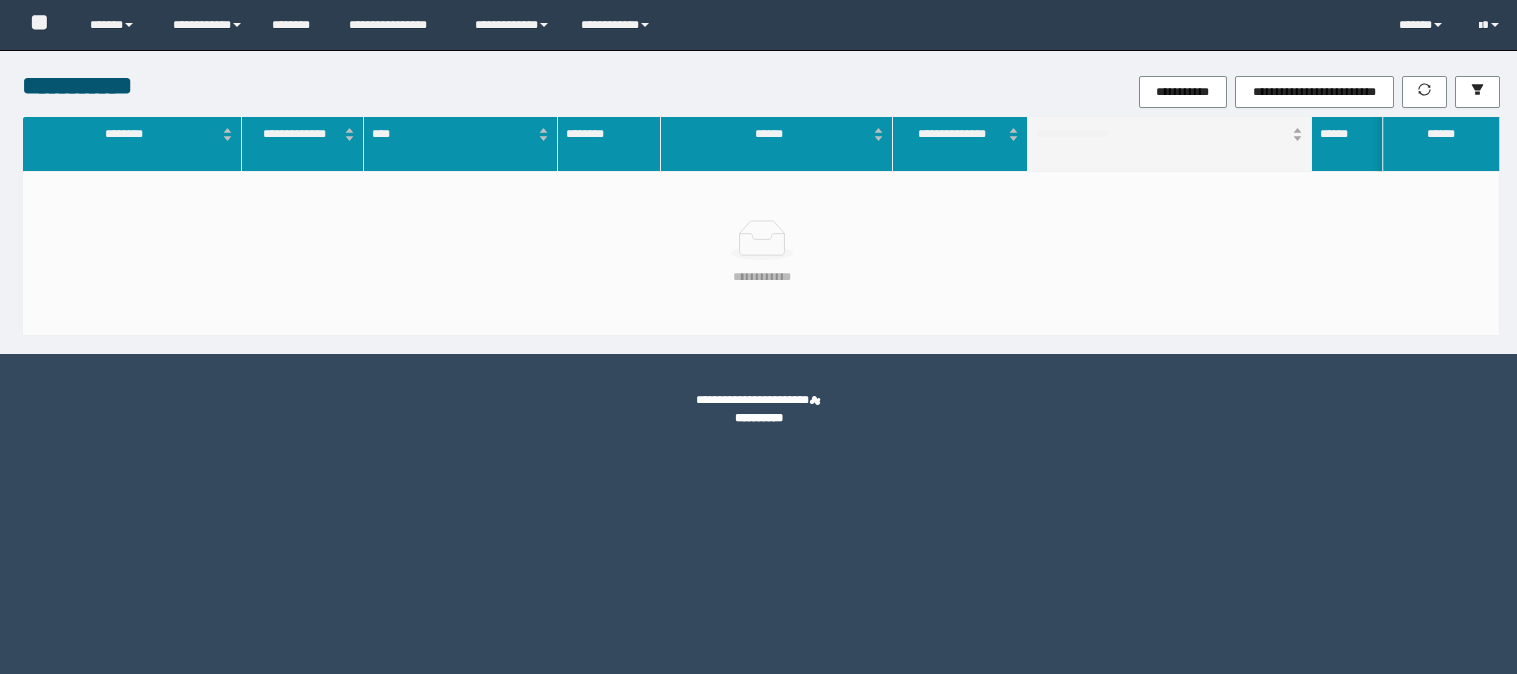 scroll, scrollTop: 0, scrollLeft: 0, axis: both 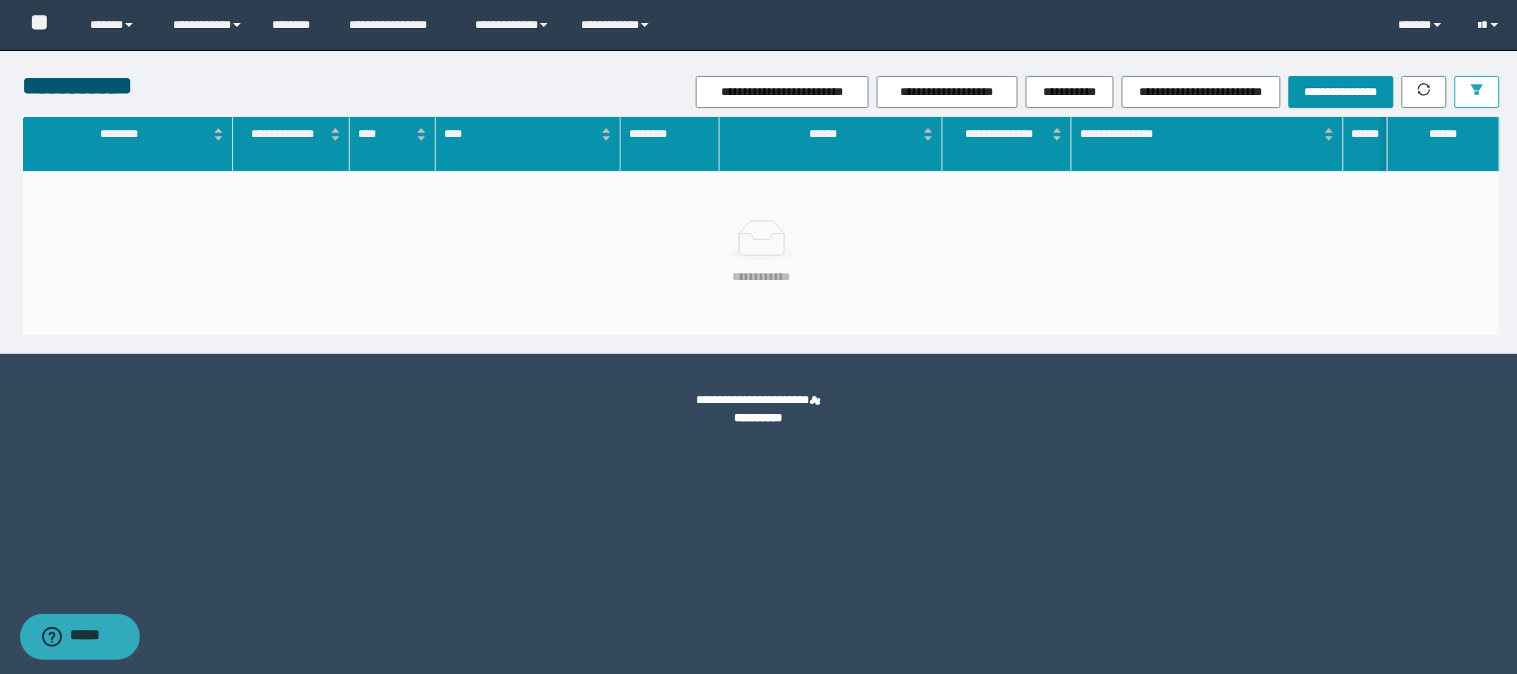 click at bounding box center (1477, 92) 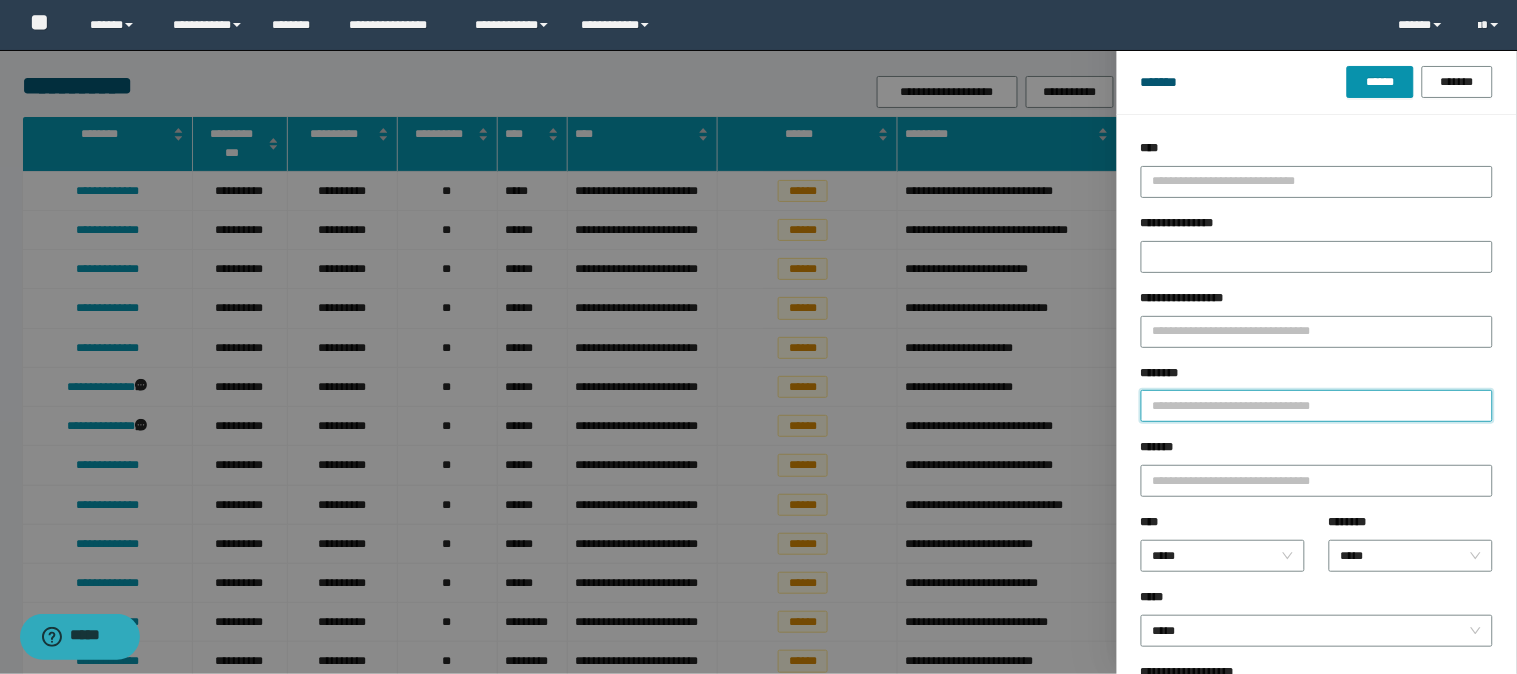 click on "********" at bounding box center [1317, 406] 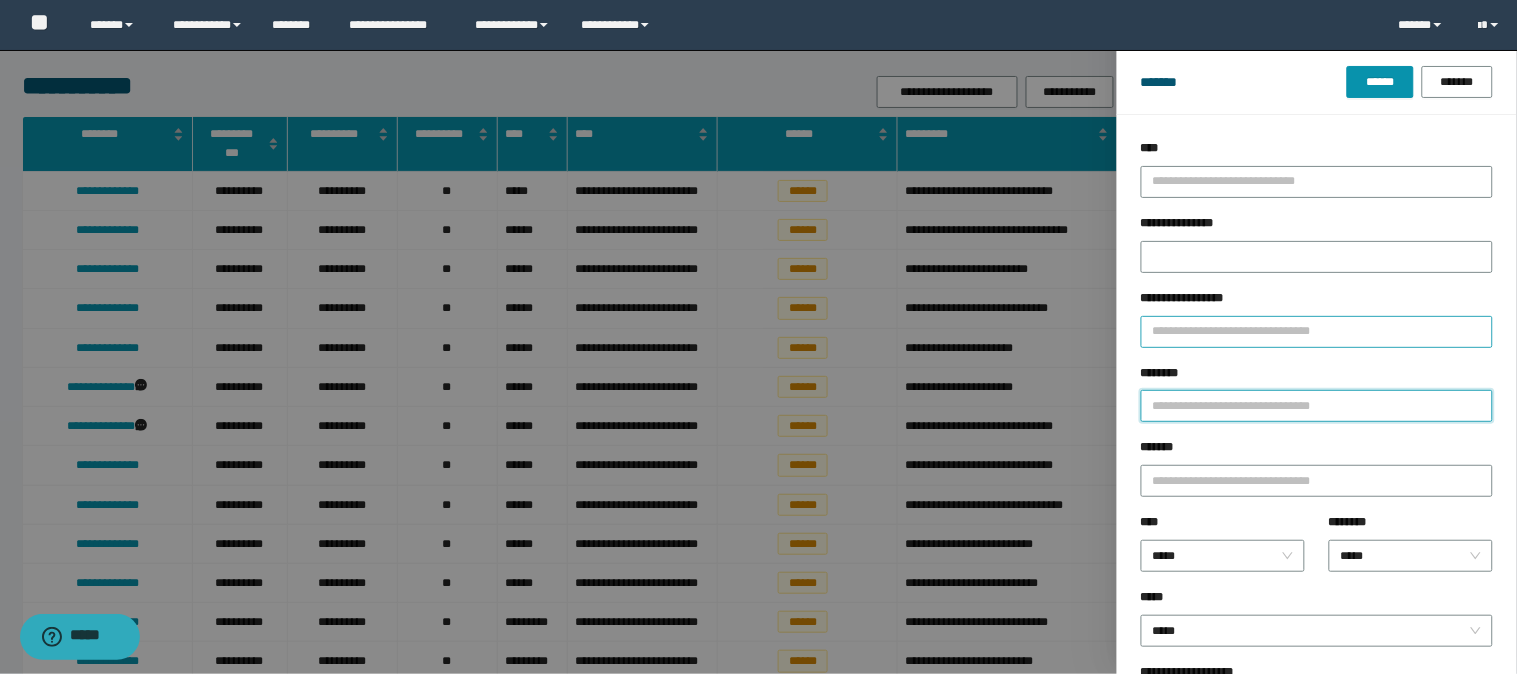 paste on "********" 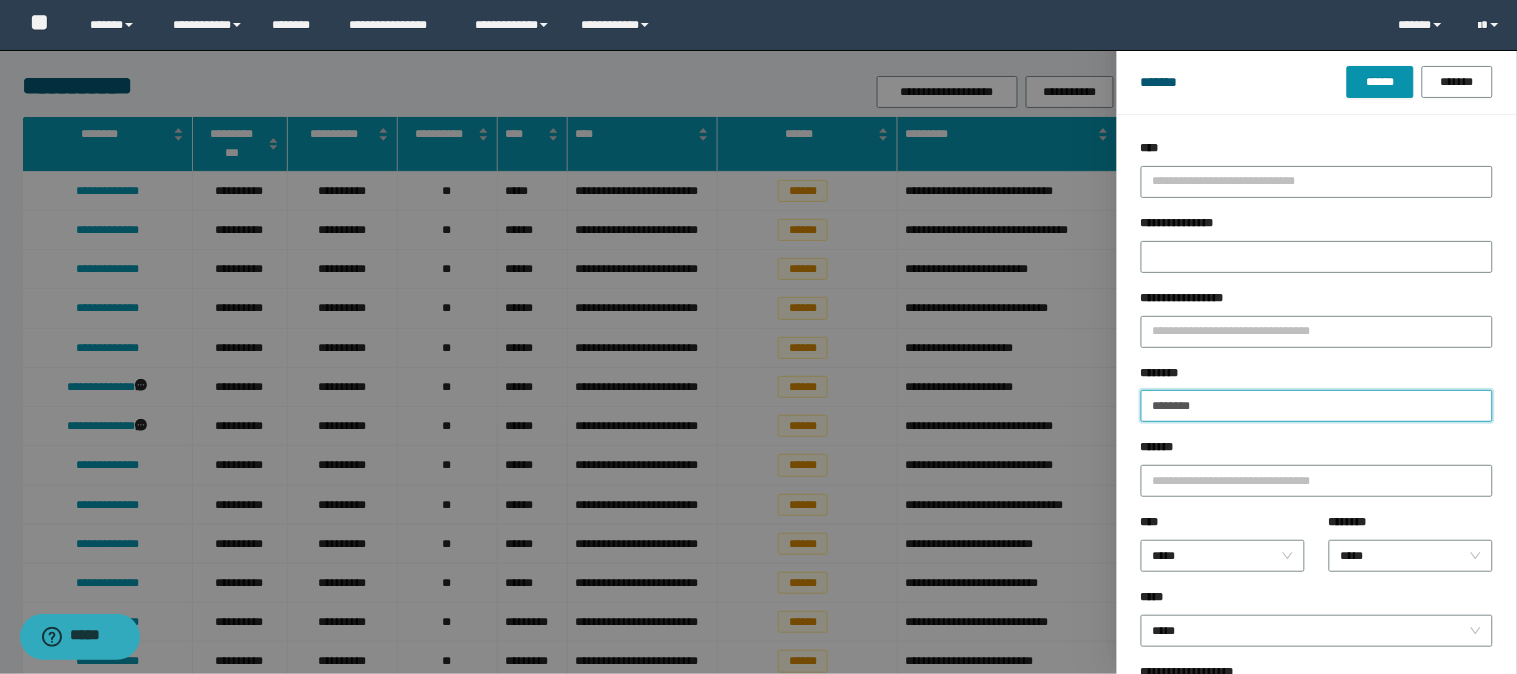 click on "********" at bounding box center [1317, 406] 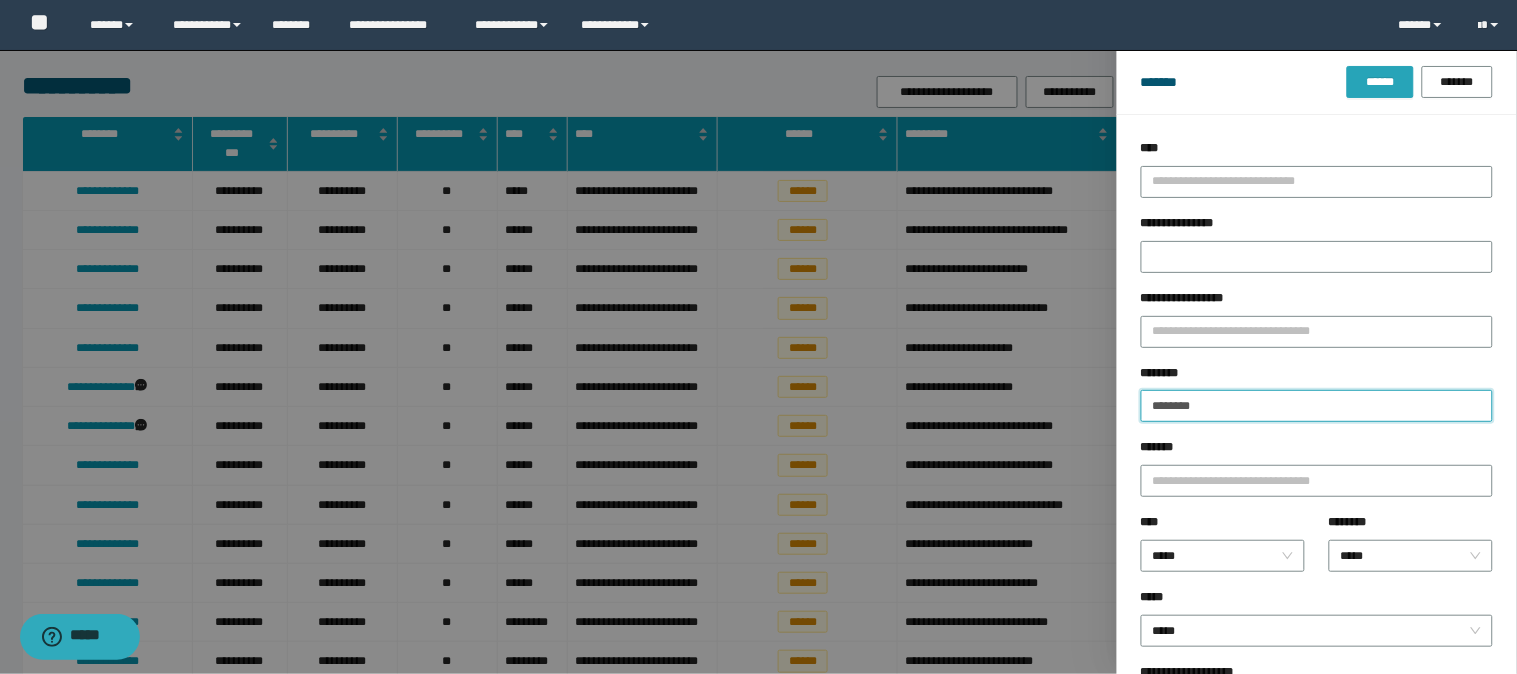 type on "********" 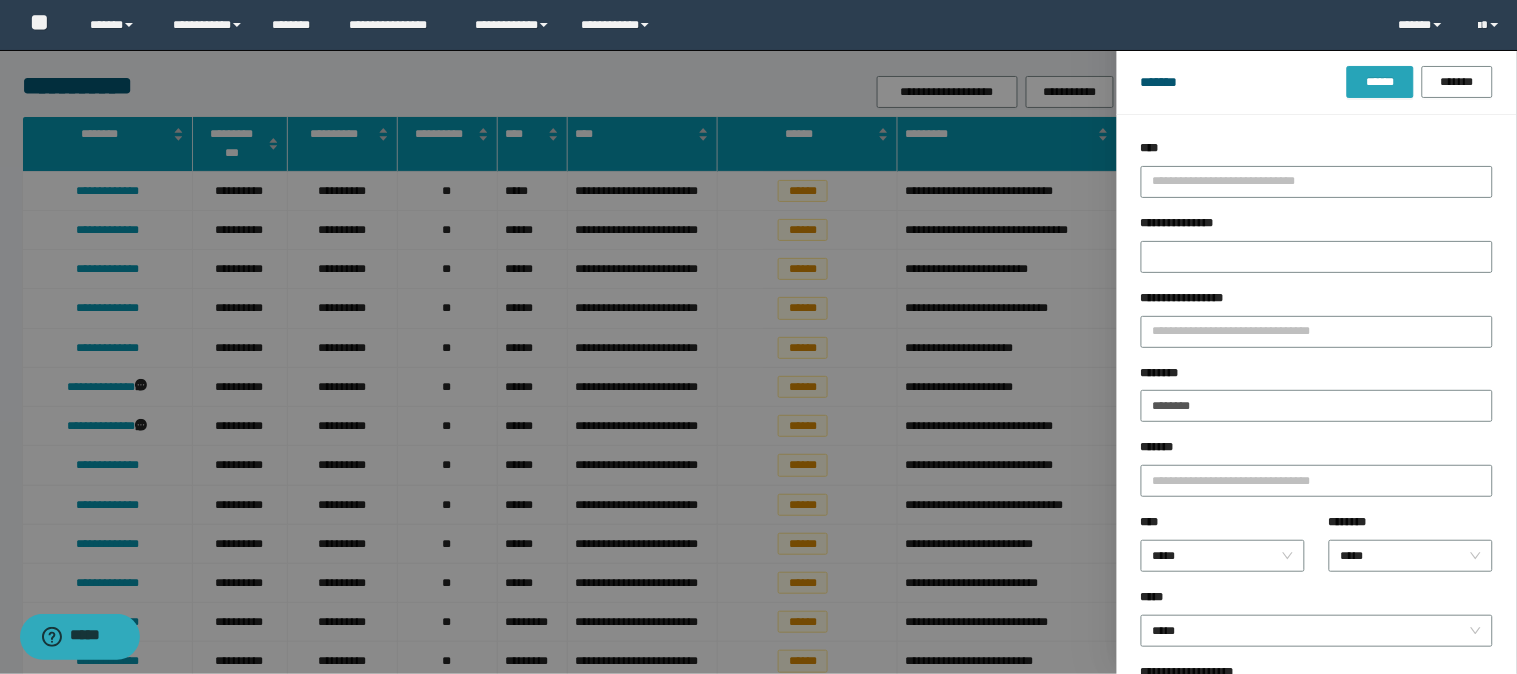 click on "******" at bounding box center [1380, 82] 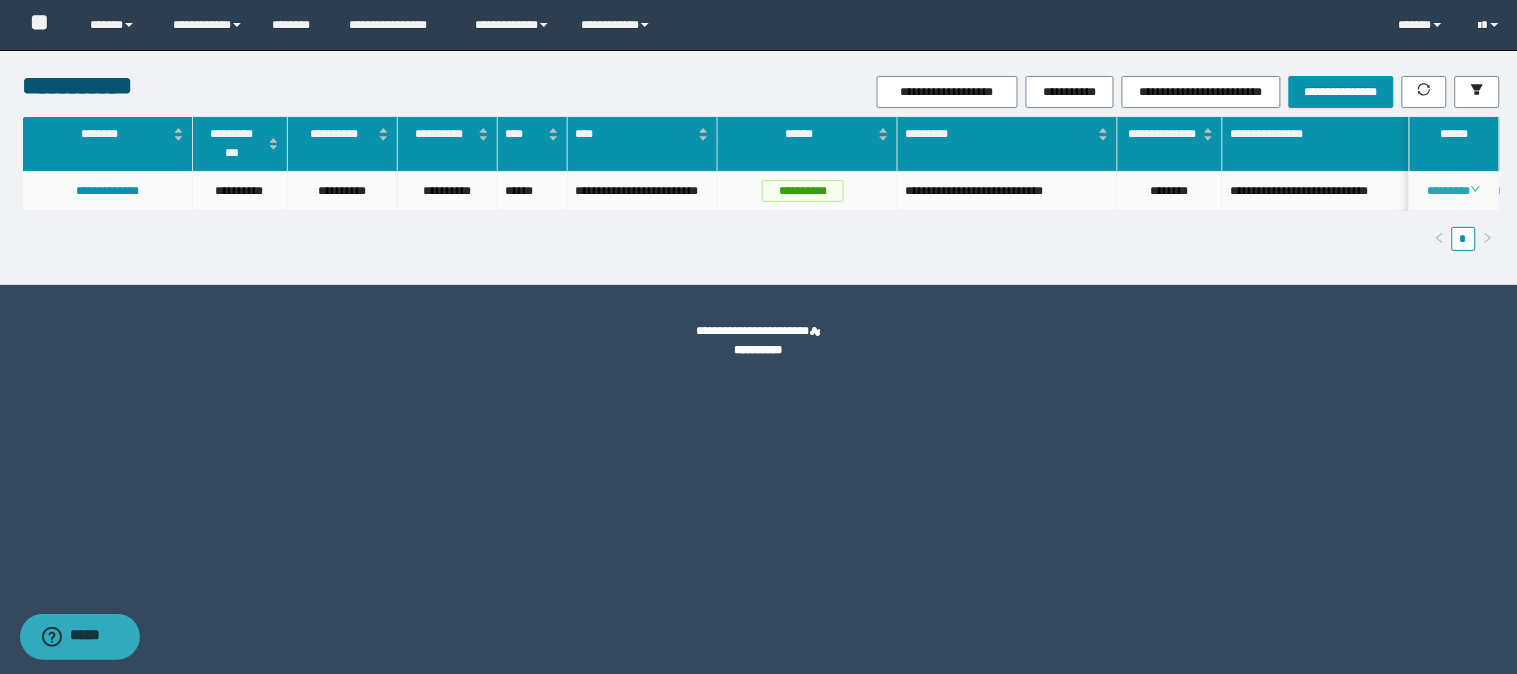 click on "********" at bounding box center [1454, 191] 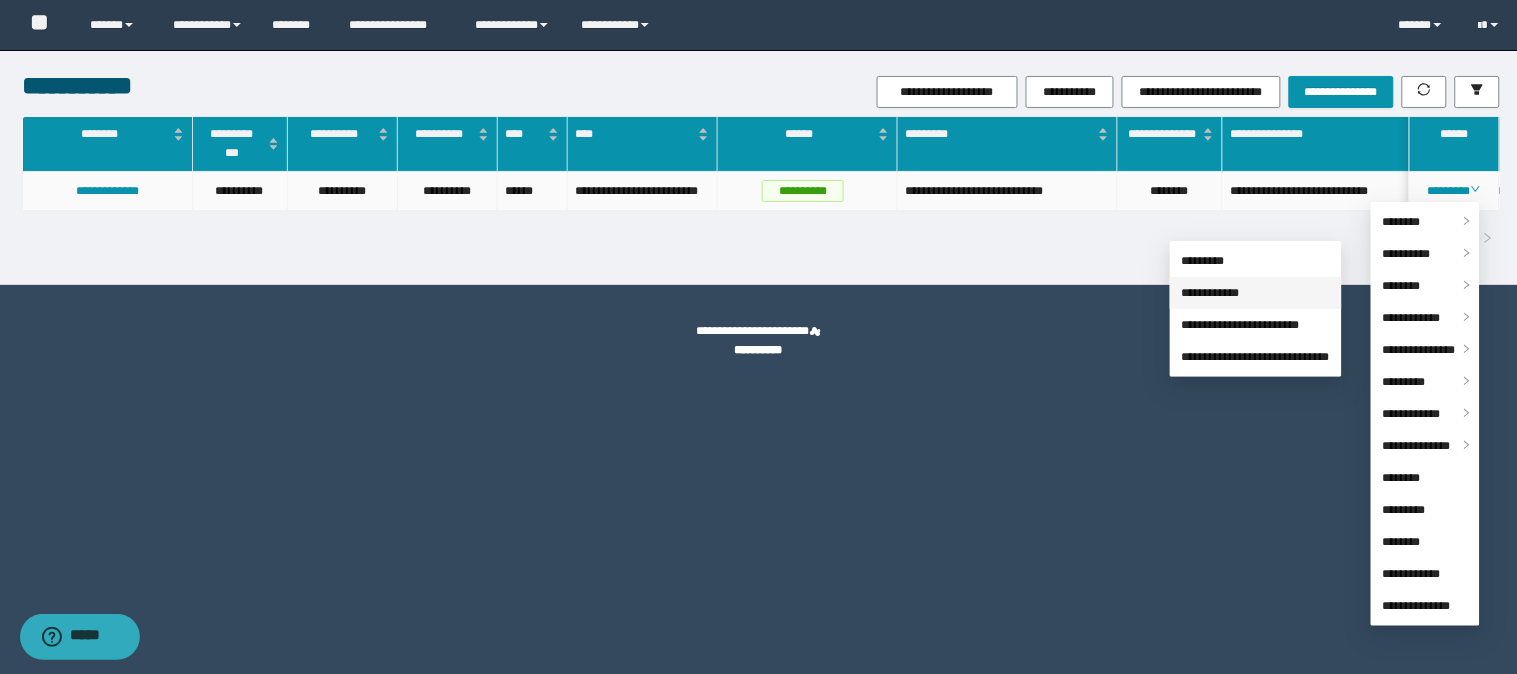 click on "**********" at bounding box center (1211, 293) 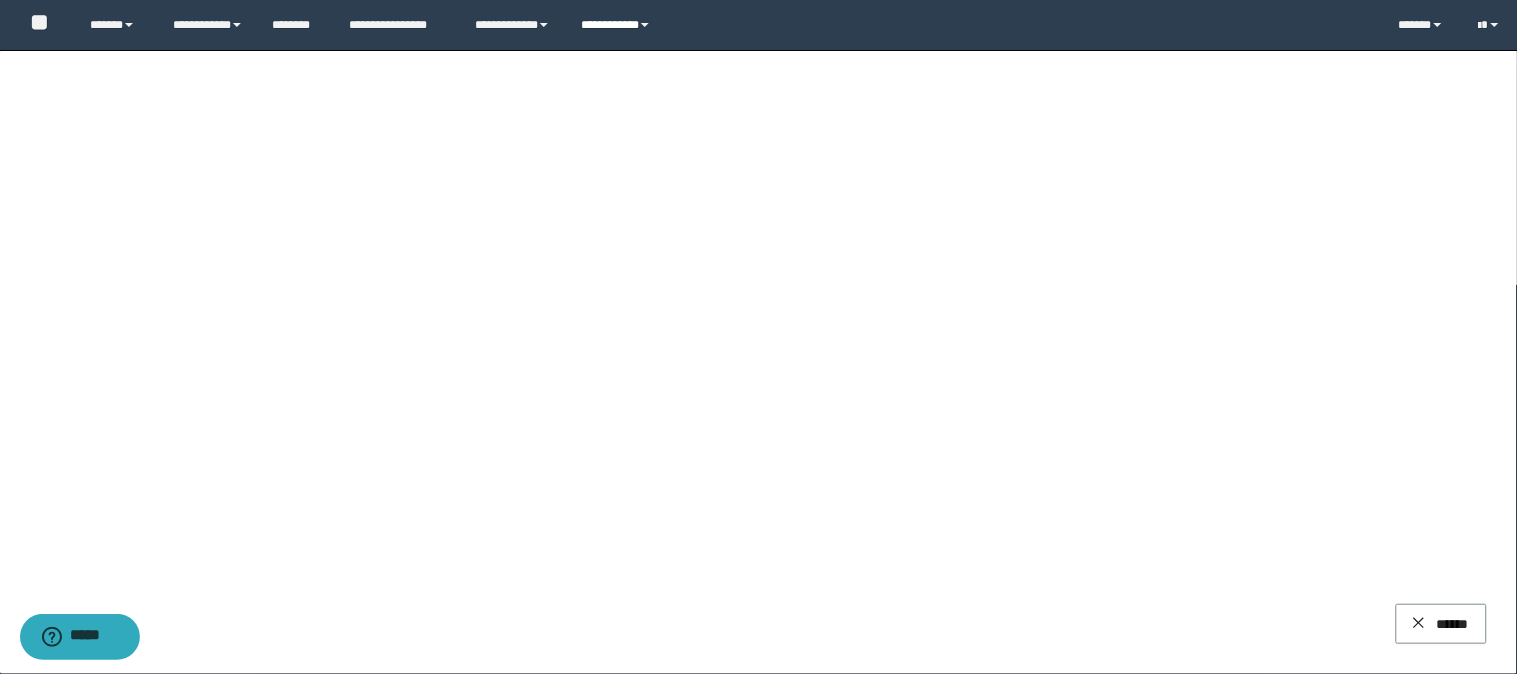 drag, startPoint x: 954, startPoint y: 1, endPoint x: 618, endPoint y: 22, distance: 336.6556 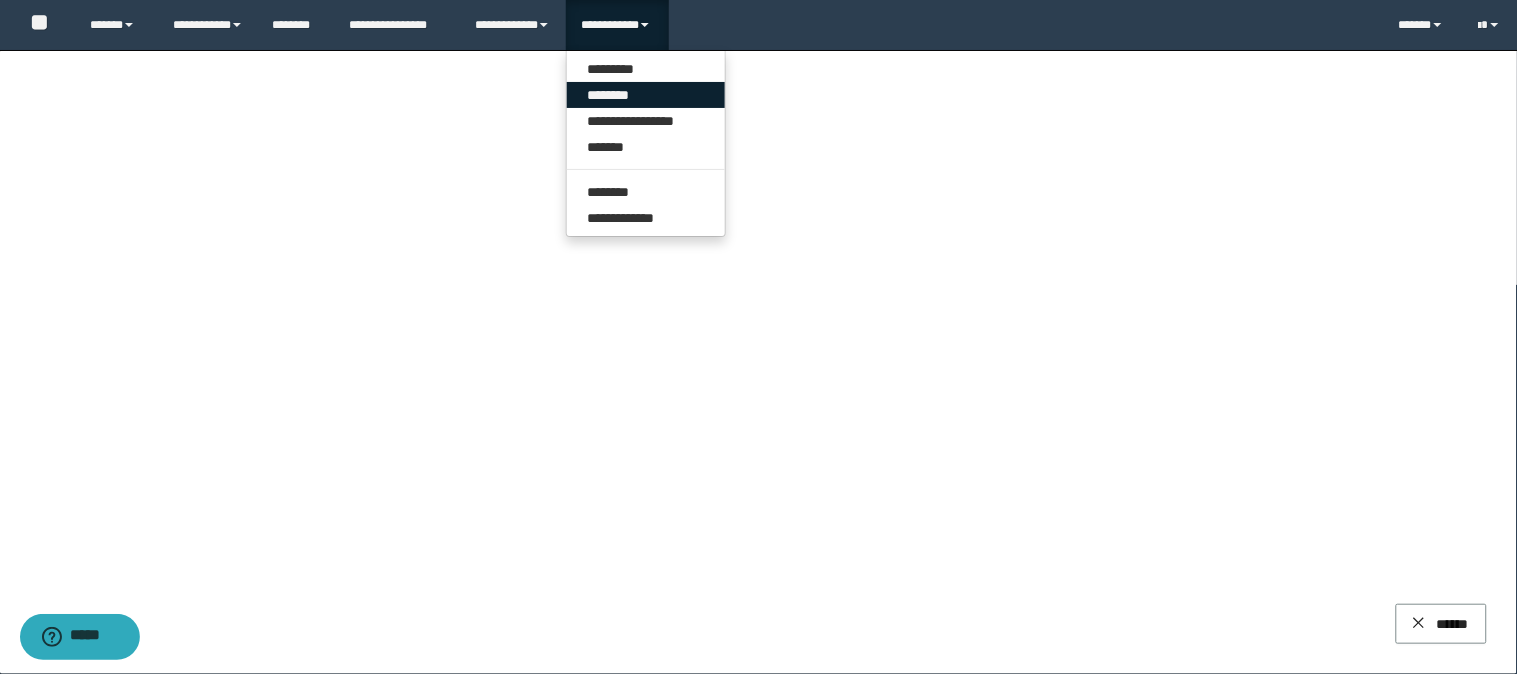 click on "********" at bounding box center (646, 95) 